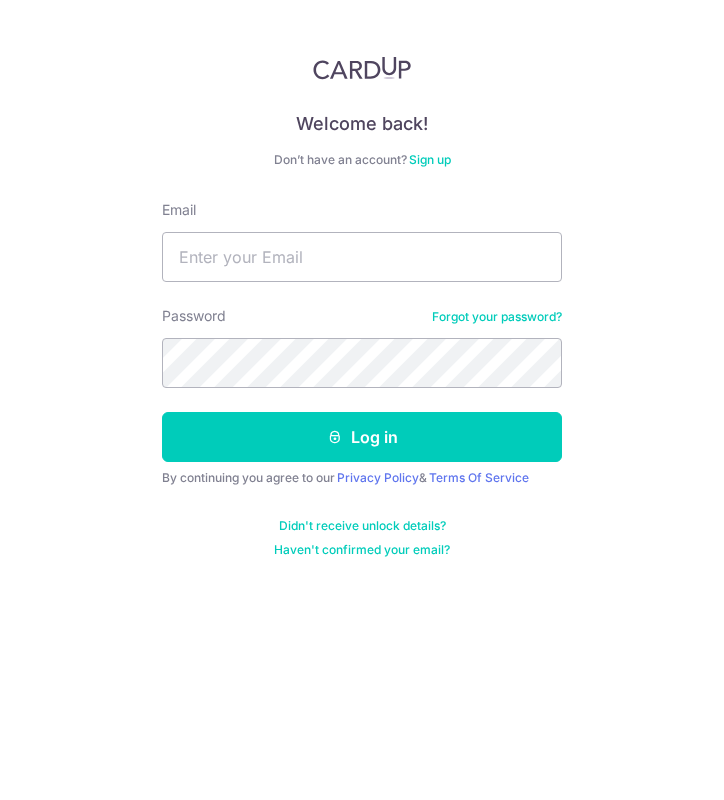 scroll, scrollTop: 0, scrollLeft: 0, axis: both 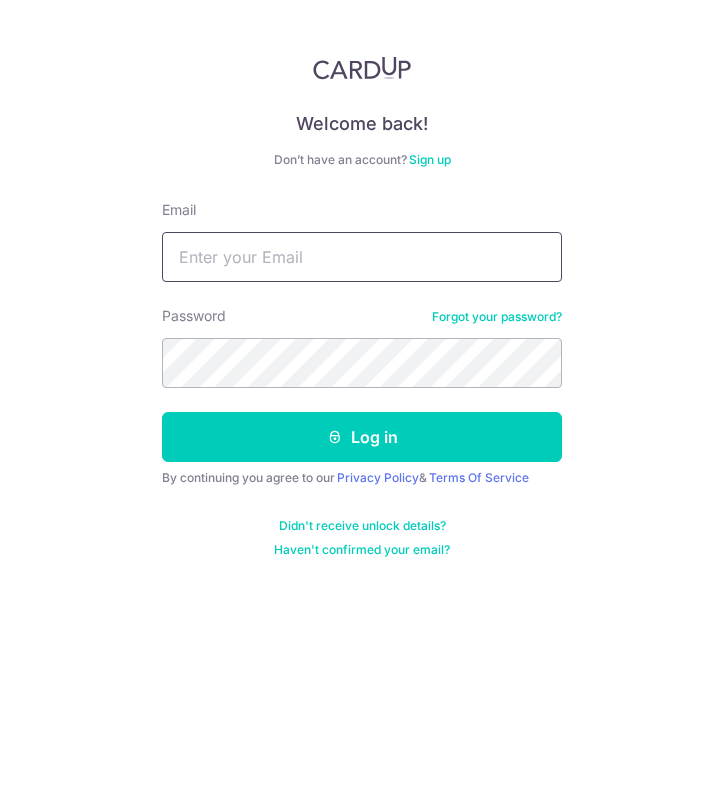 type on "[EMAIL]" 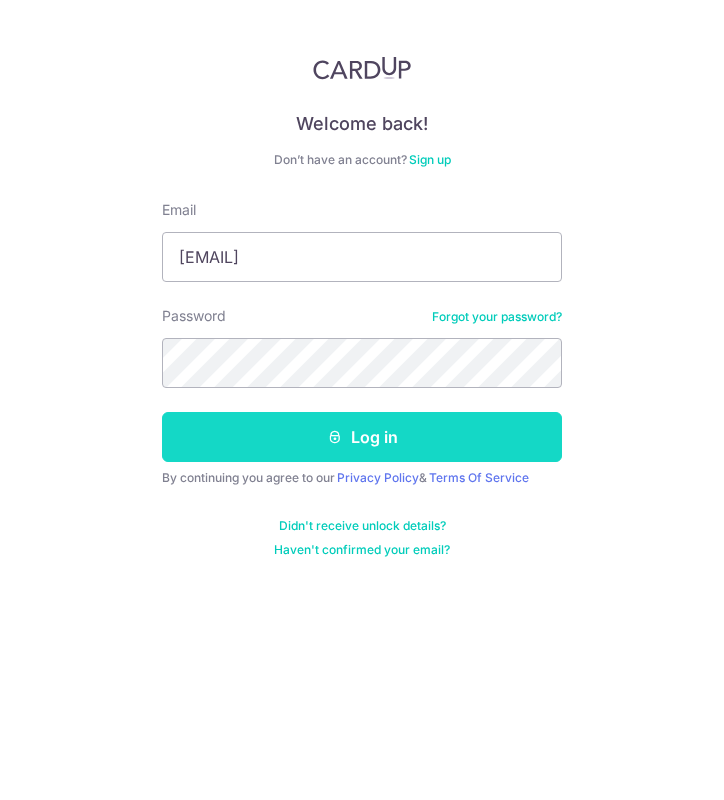 click on "Log in" at bounding box center (362, 437) 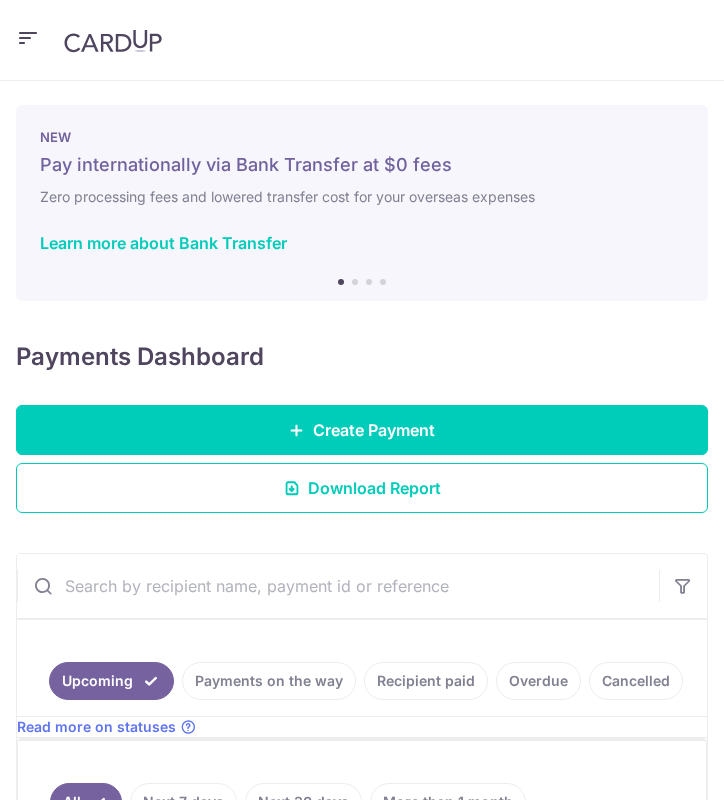 scroll, scrollTop: 0, scrollLeft: 0, axis: both 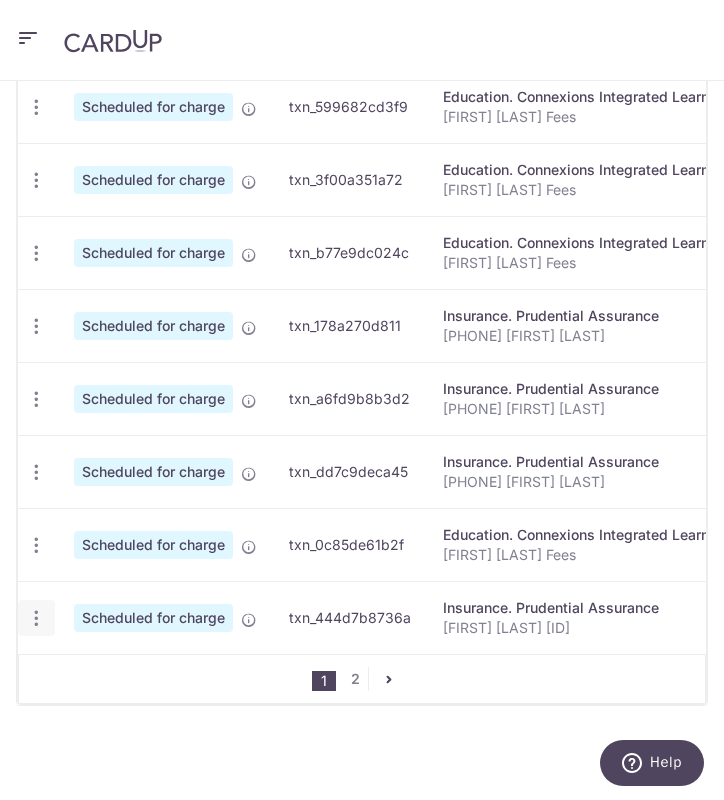 click at bounding box center (36, -39) 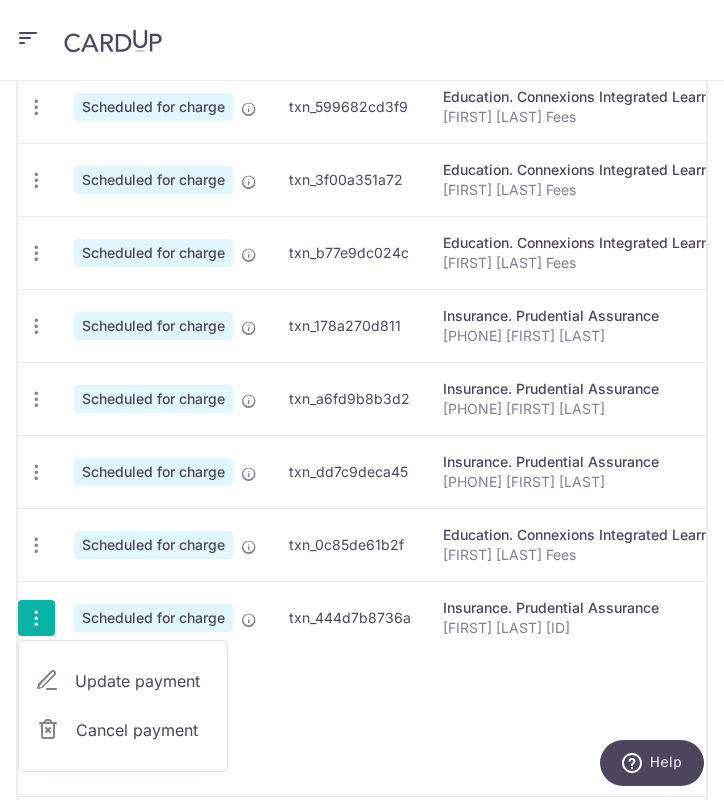 drag, startPoint x: 90, startPoint y: 709, endPoint x: 94, endPoint y: 739, distance: 30.265491 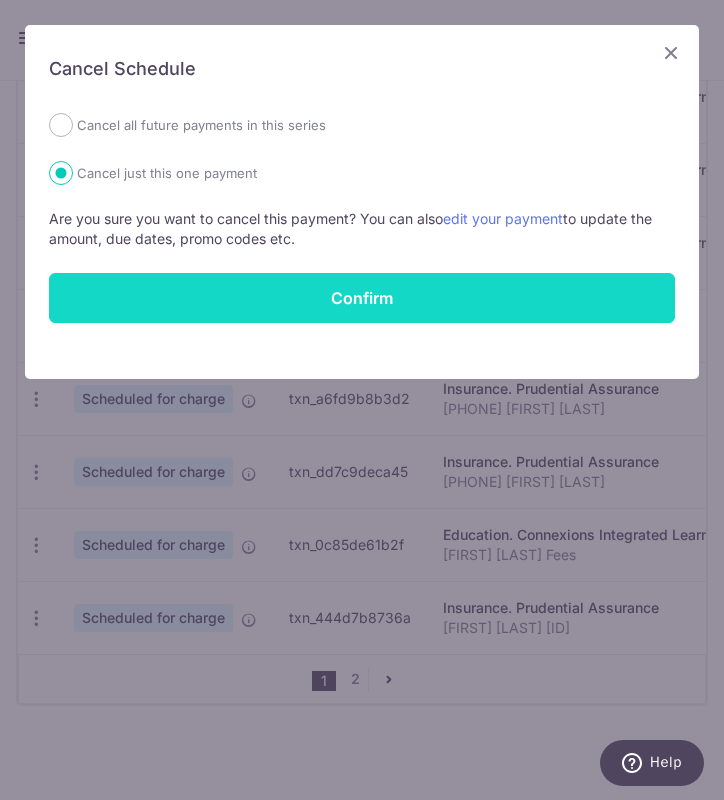 click on "Confirm" at bounding box center (362, 298) 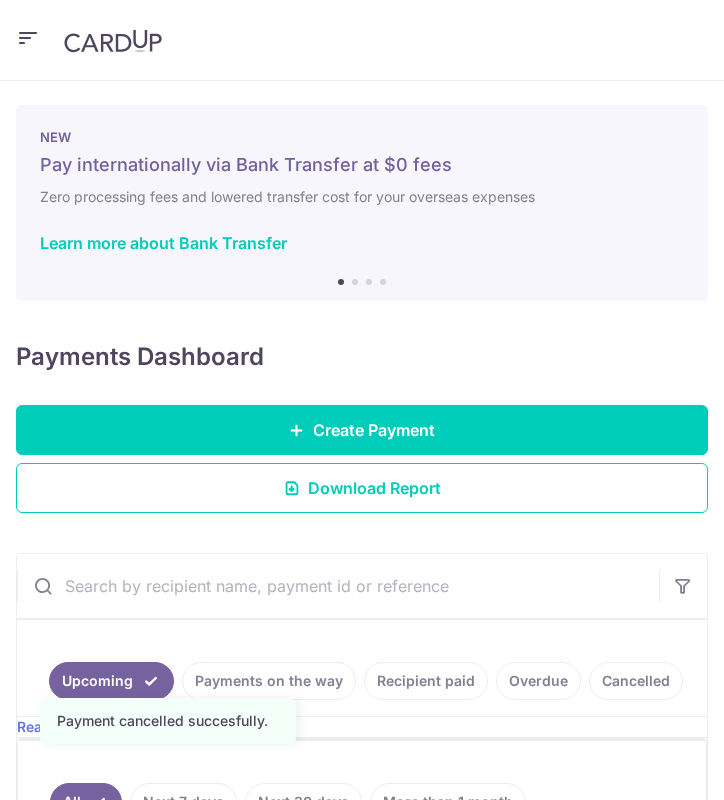 scroll, scrollTop: 0, scrollLeft: 0, axis: both 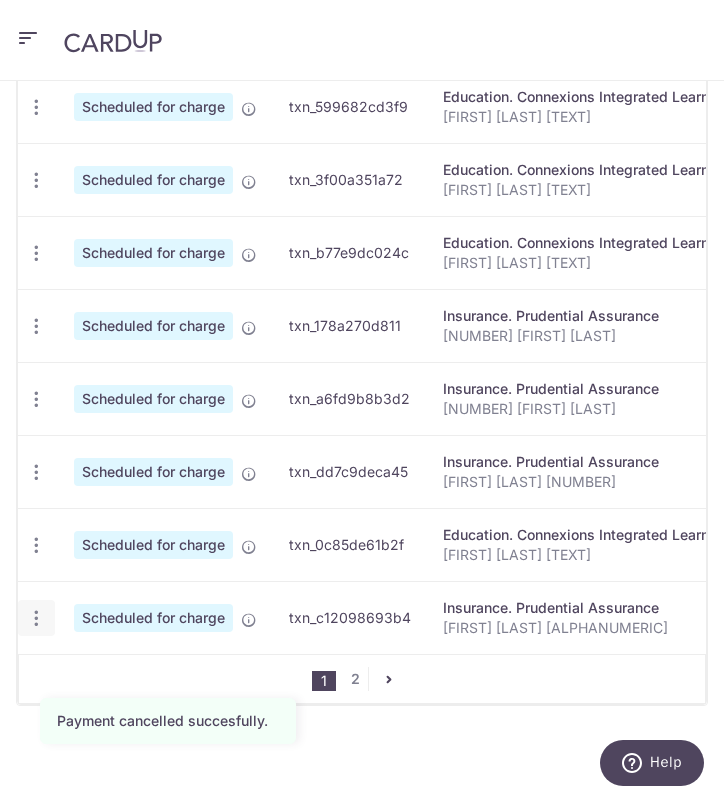 click on "Update payment
Cancel payment" at bounding box center [36, 618] 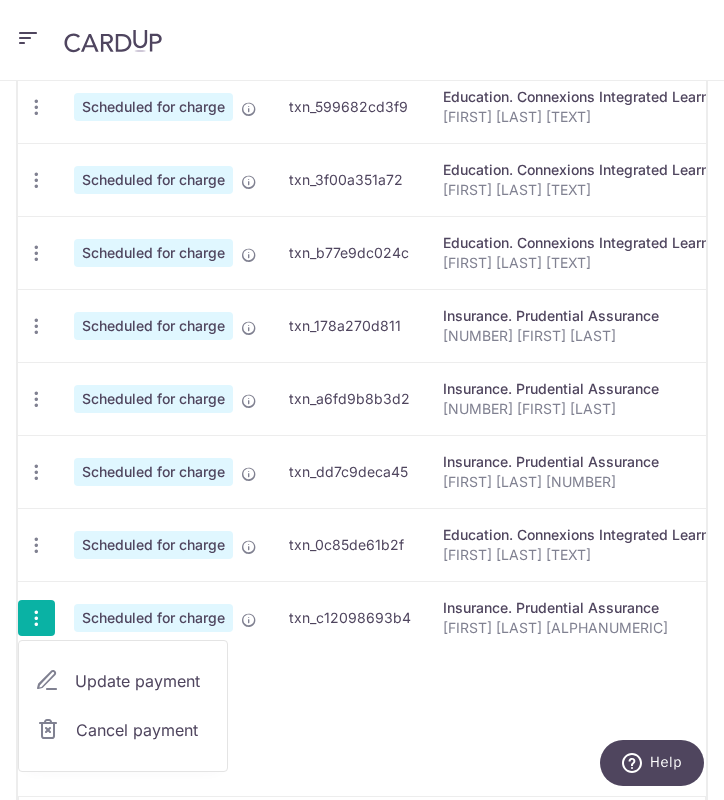 click on "Cancel payment" at bounding box center (123, 730) 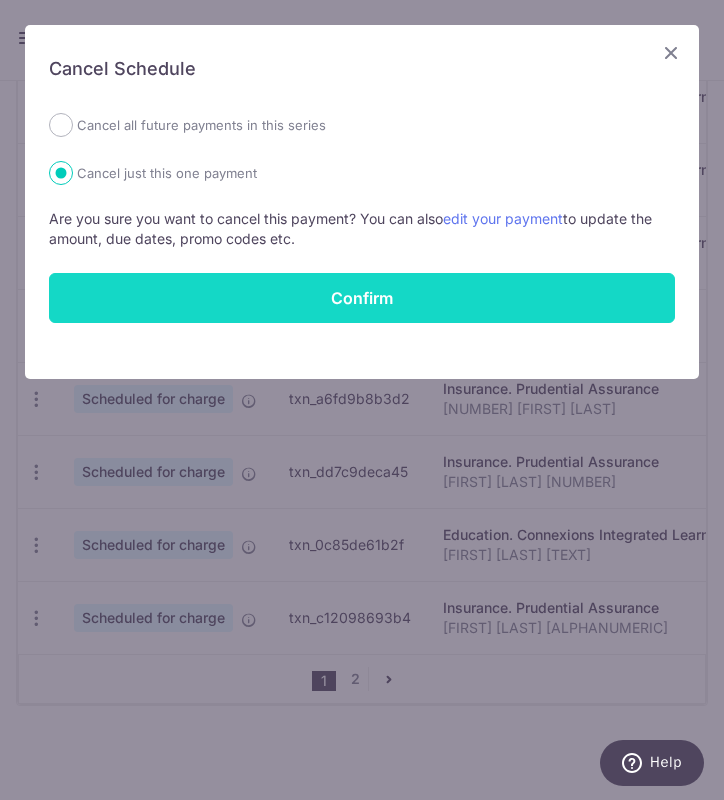 click on "Confirm" at bounding box center (362, 298) 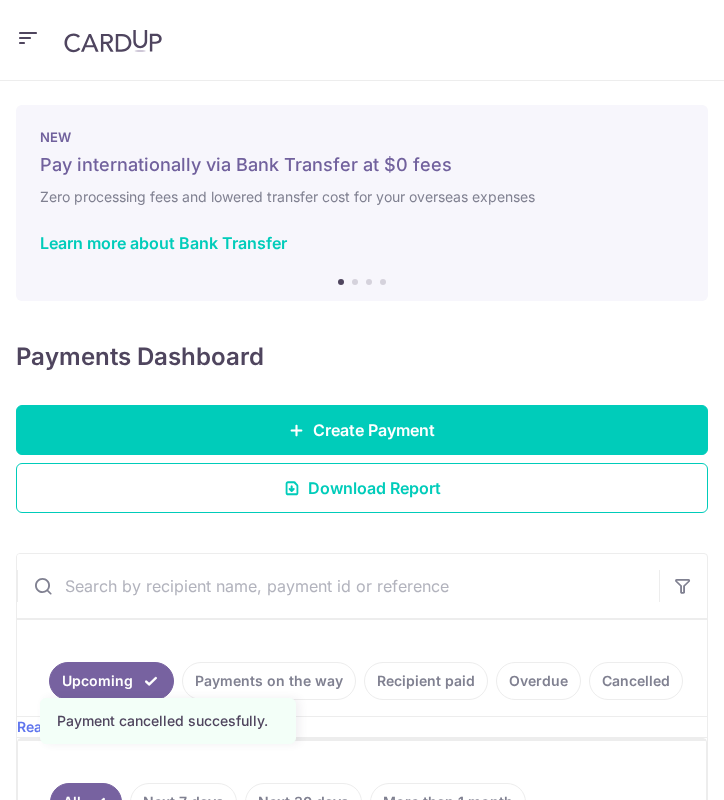 scroll, scrollTop: 0, scrollLeft: 0, axis: both 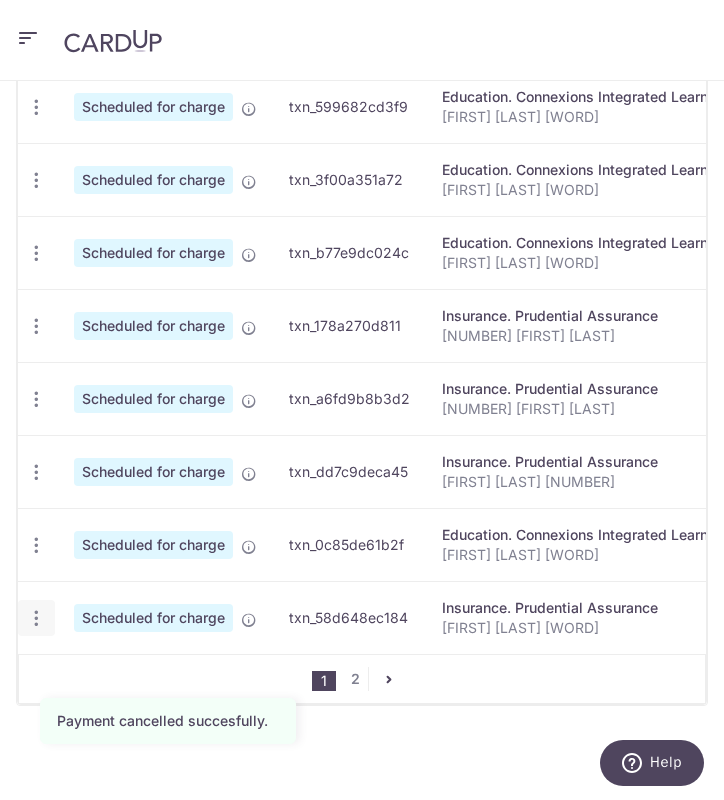 click at bounding box center [36, -39] 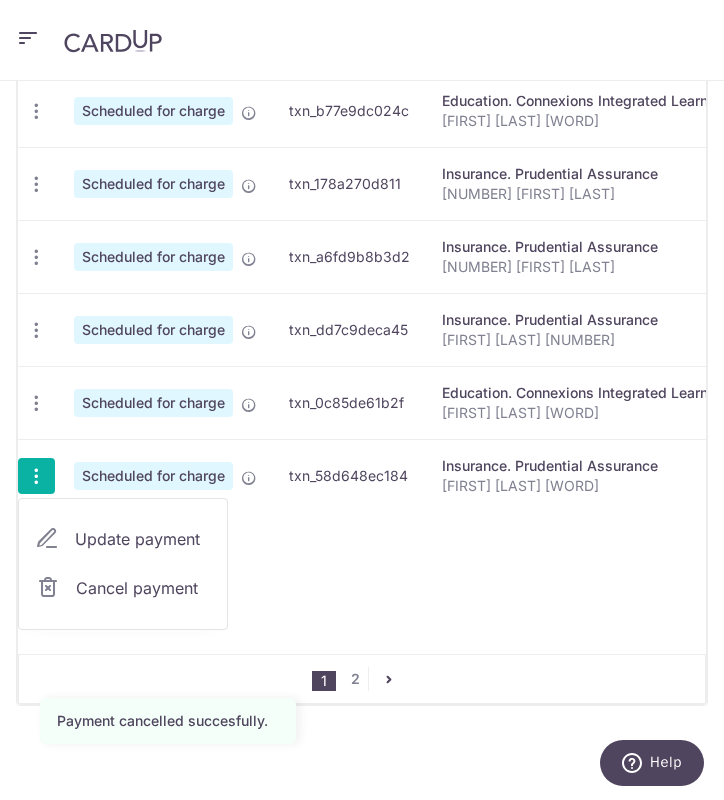 click on "Cancel payment" at bounding box center [143, 588] 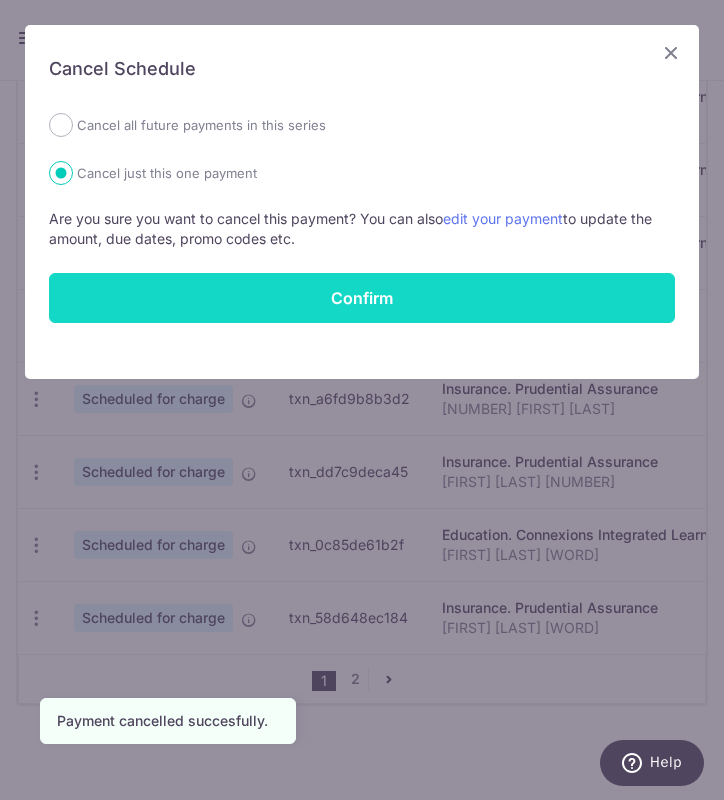 click on "Confirm" at bounding box center [362, 298] 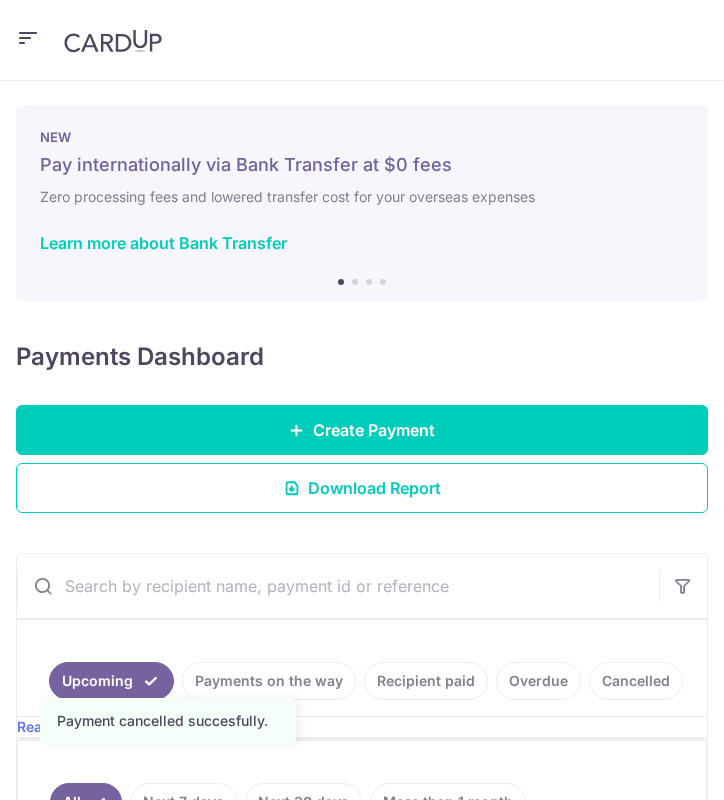 scroll, scrollTop: 0, scrollLeft: 0, axis: both 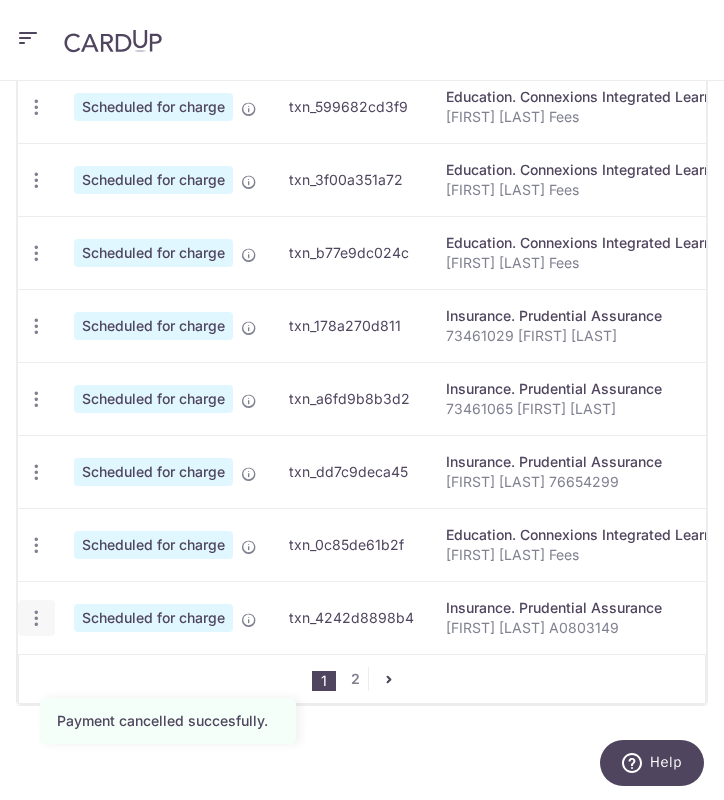 click at bounding box center (36, -39) 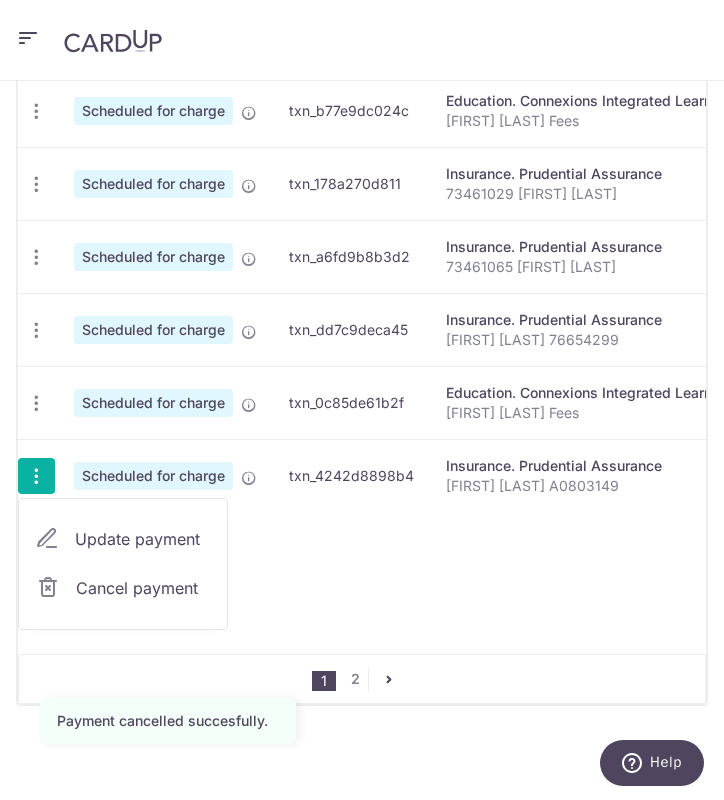 click on "Cancel payment" at bounding box center (143, 588) 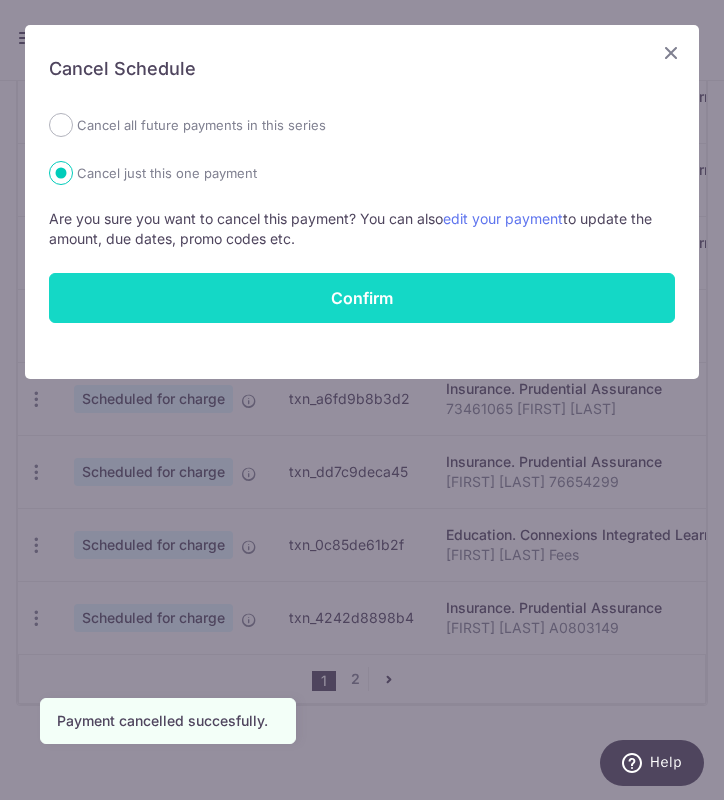 click on "Confirm" at bounding box center (362, 298) 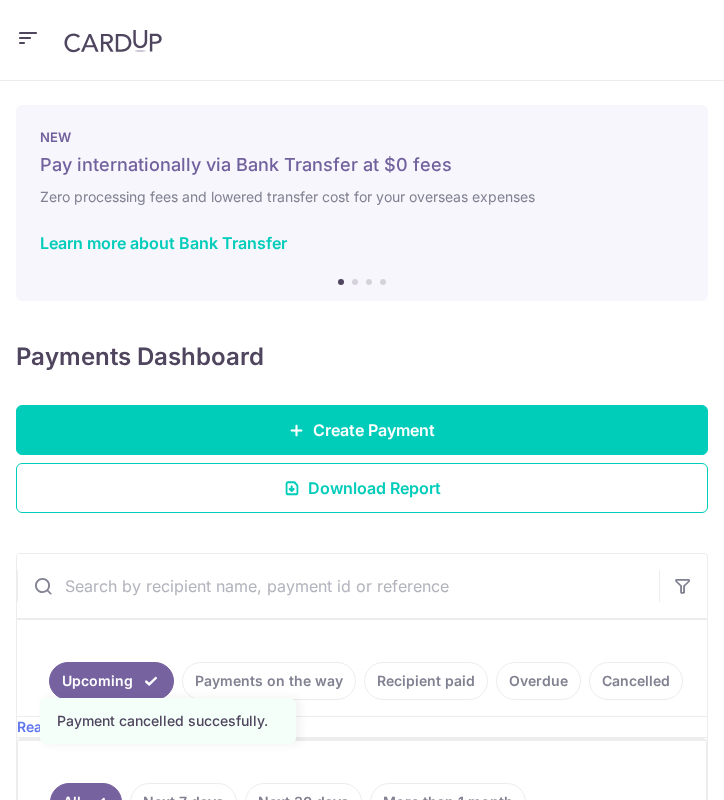 scroll, scrollTop: 0, scrollLeft: 0, axis: both 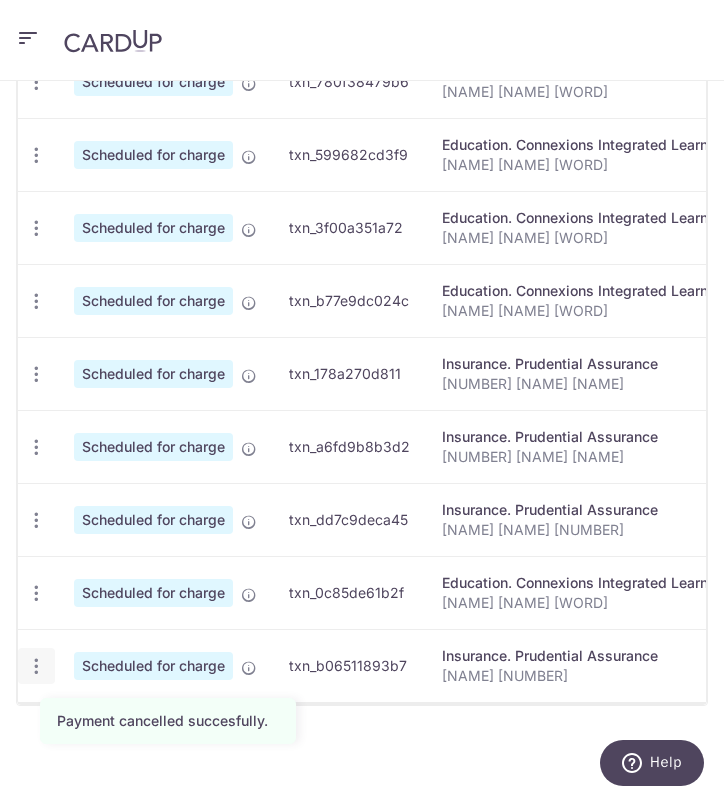 click on "Update payment
Cancel payment" at bounding box center (36, 666) 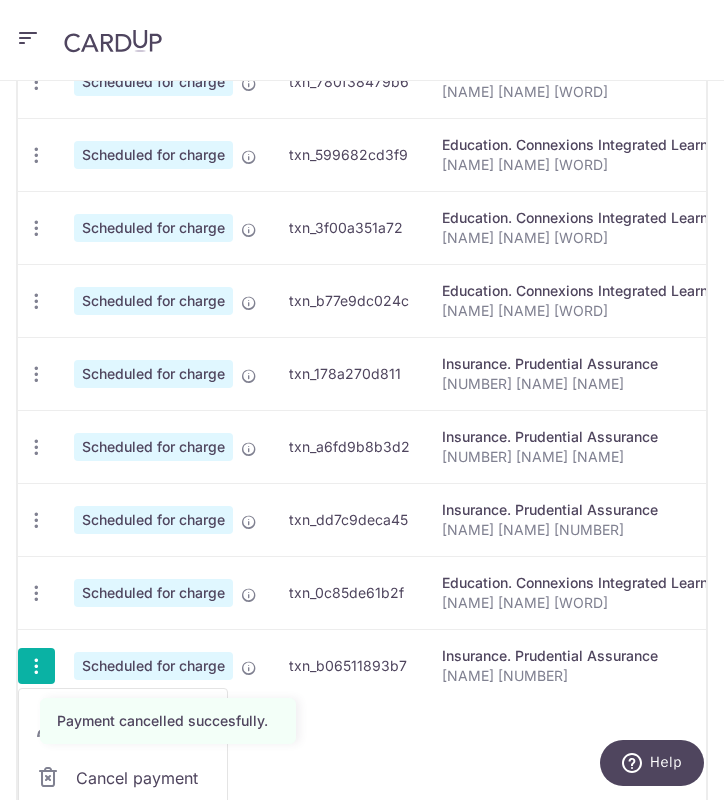 click on "Cancel payment" at bounding box center [123, 778] 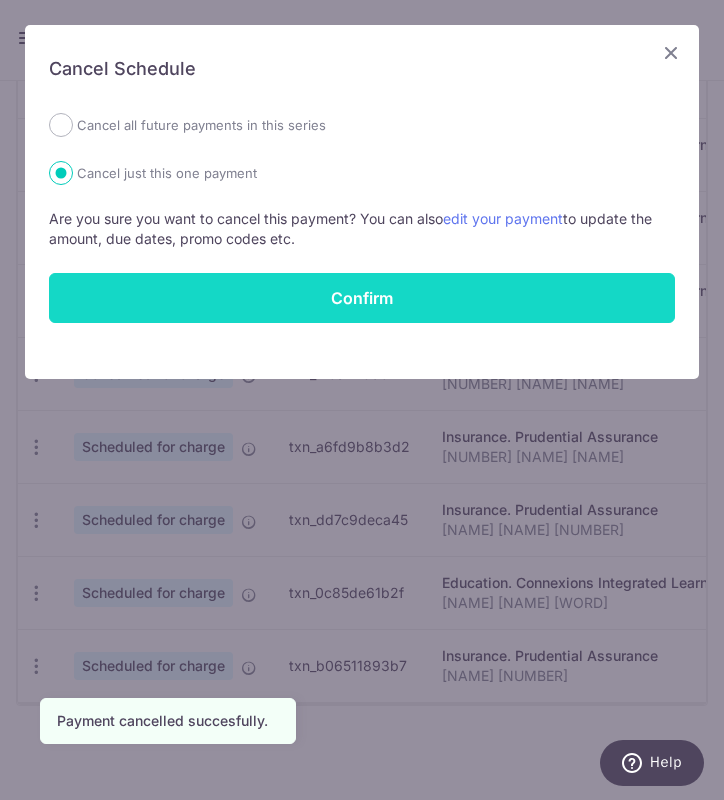 click on "Confirm" at bounding box center (362, 298) 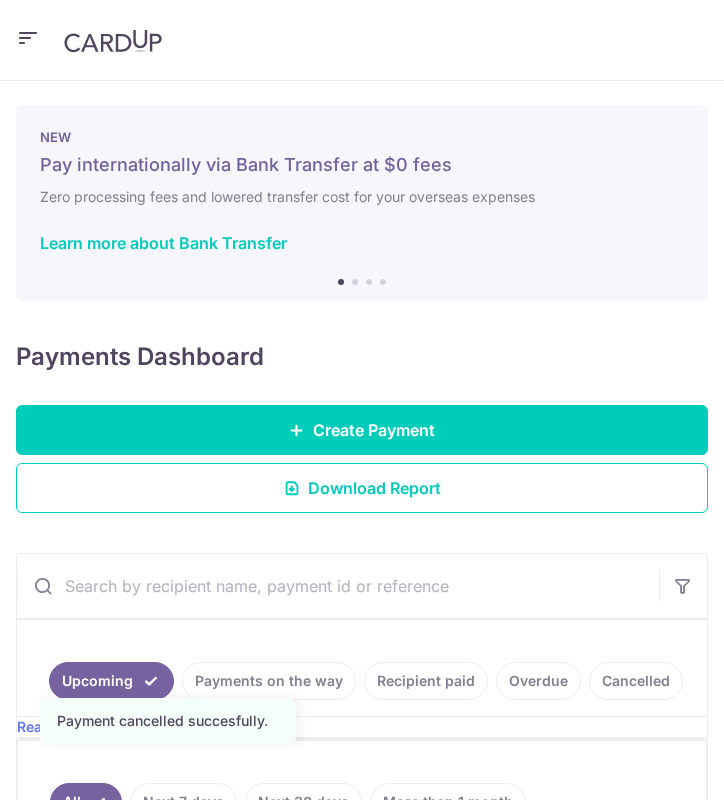 scroll, scrollTop: 0, scrollLeft: 0, axis: both 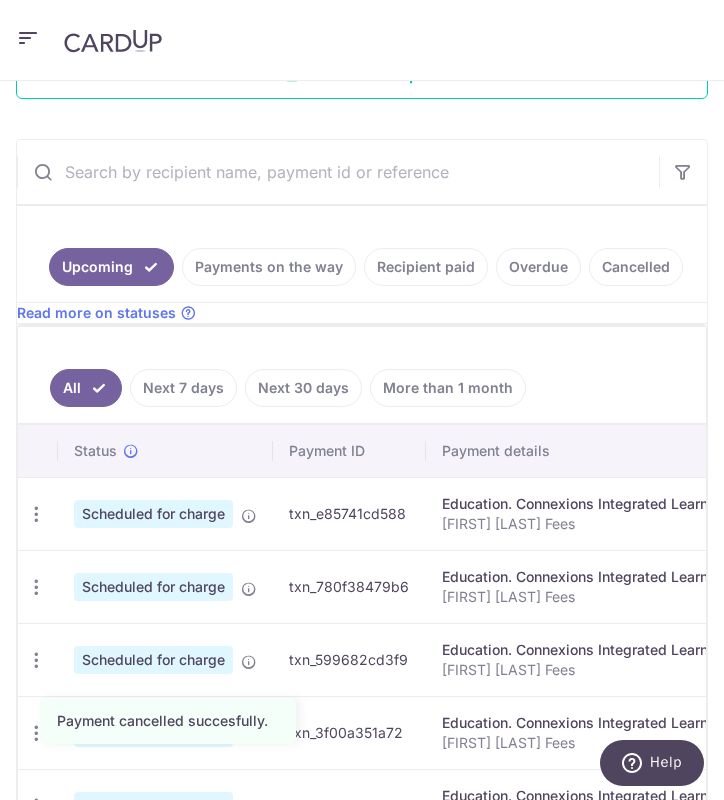 click on "Recipient paid" at bounding box center (426, 267) 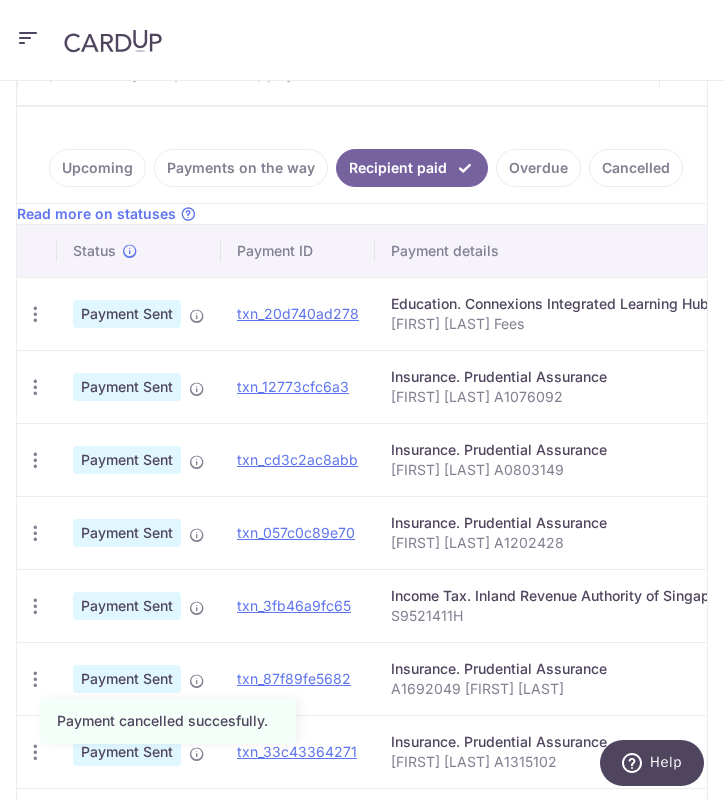 scroll, scrollTop: 580, scrollLeft: 0, axis: vertical 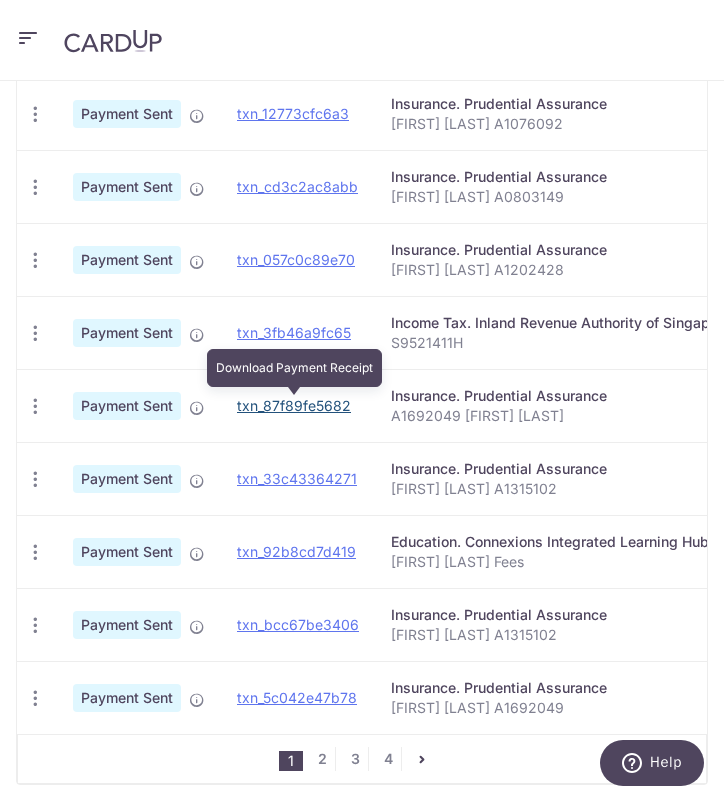 click on "txn_87f89fe5682" at bounding box center (294, 405) 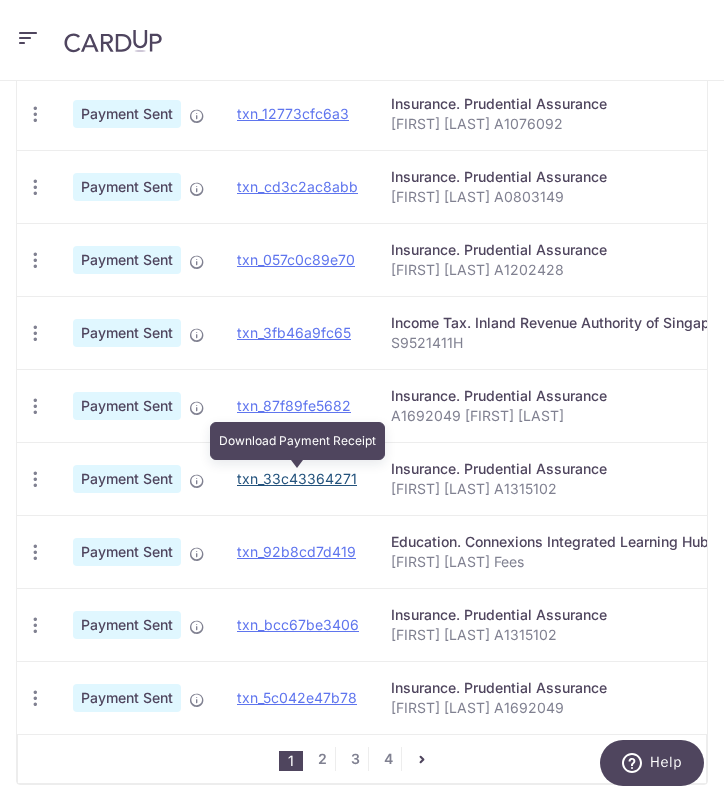 click on "txn_33c43364271" at bounding box center (297, 478) 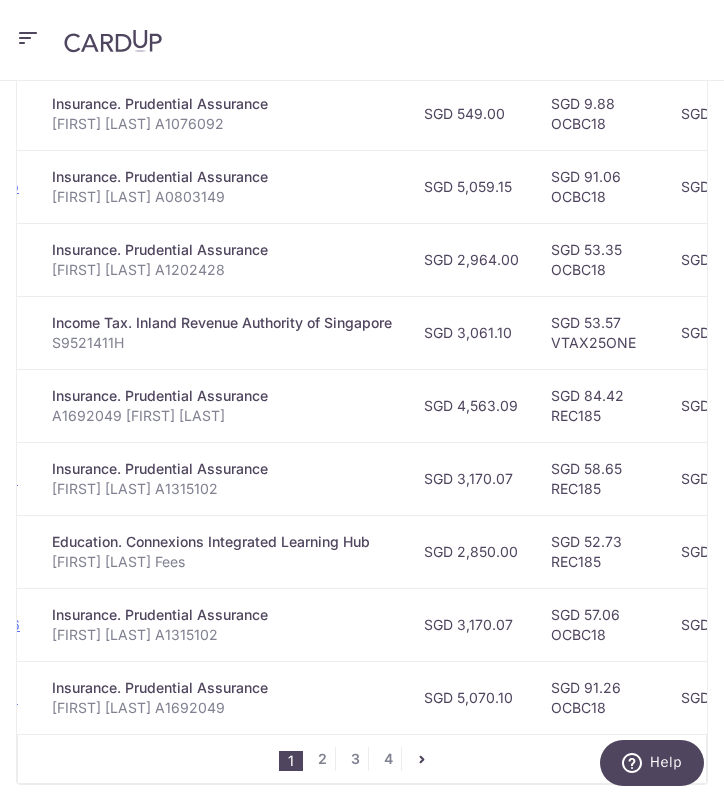 scroll, scrollTop: 0, scrollLeft: 536, axis: horizontal 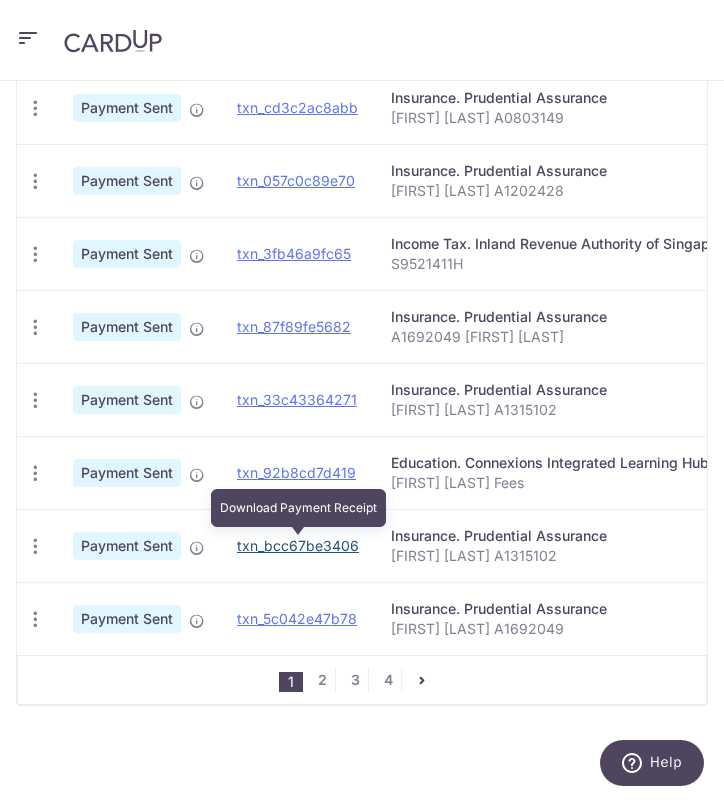 click on "txn_bcc67be3406" at bounding box center (298, 545) 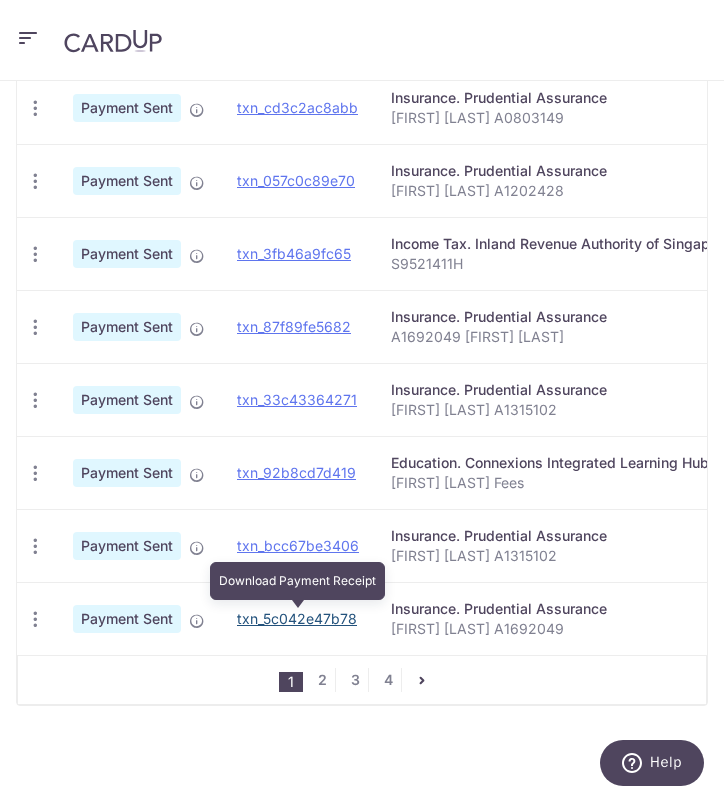 click on "txn_5c042e47b78" at bounding box center [297, 618] 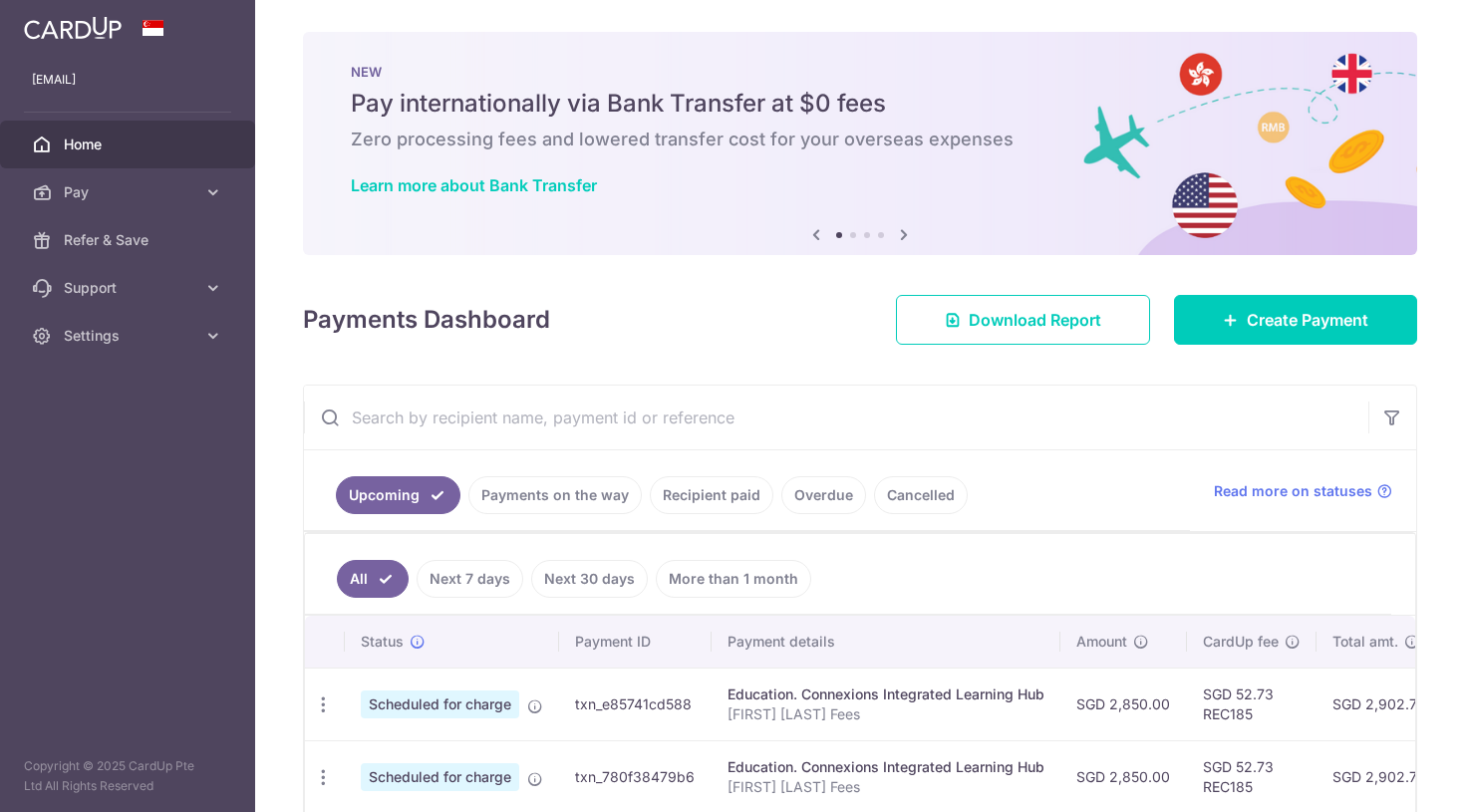scroll, scrollTop: 0, scrollLeft: 0, axis: both 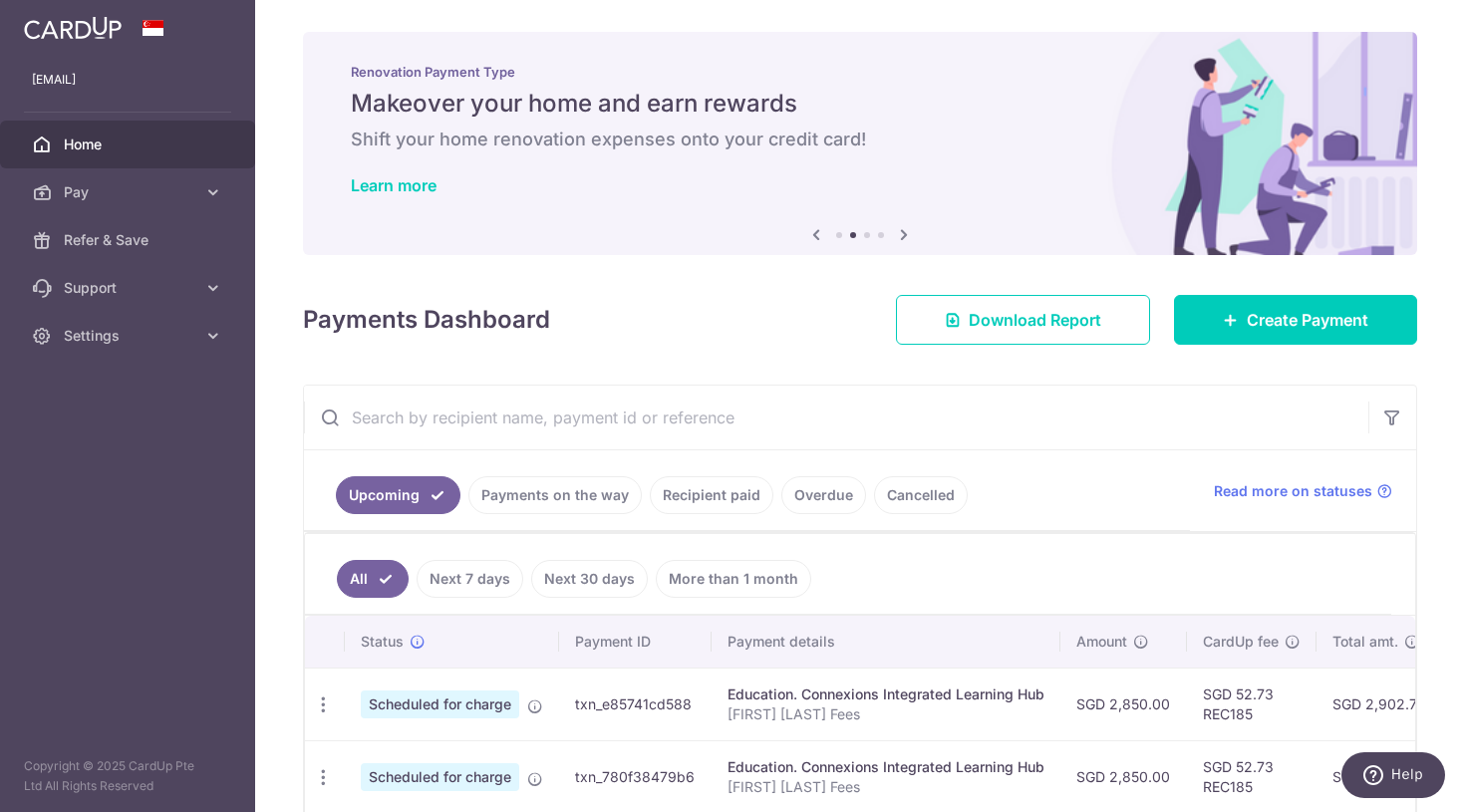 click on "Recipient paid" at bounding box center [712, 495] 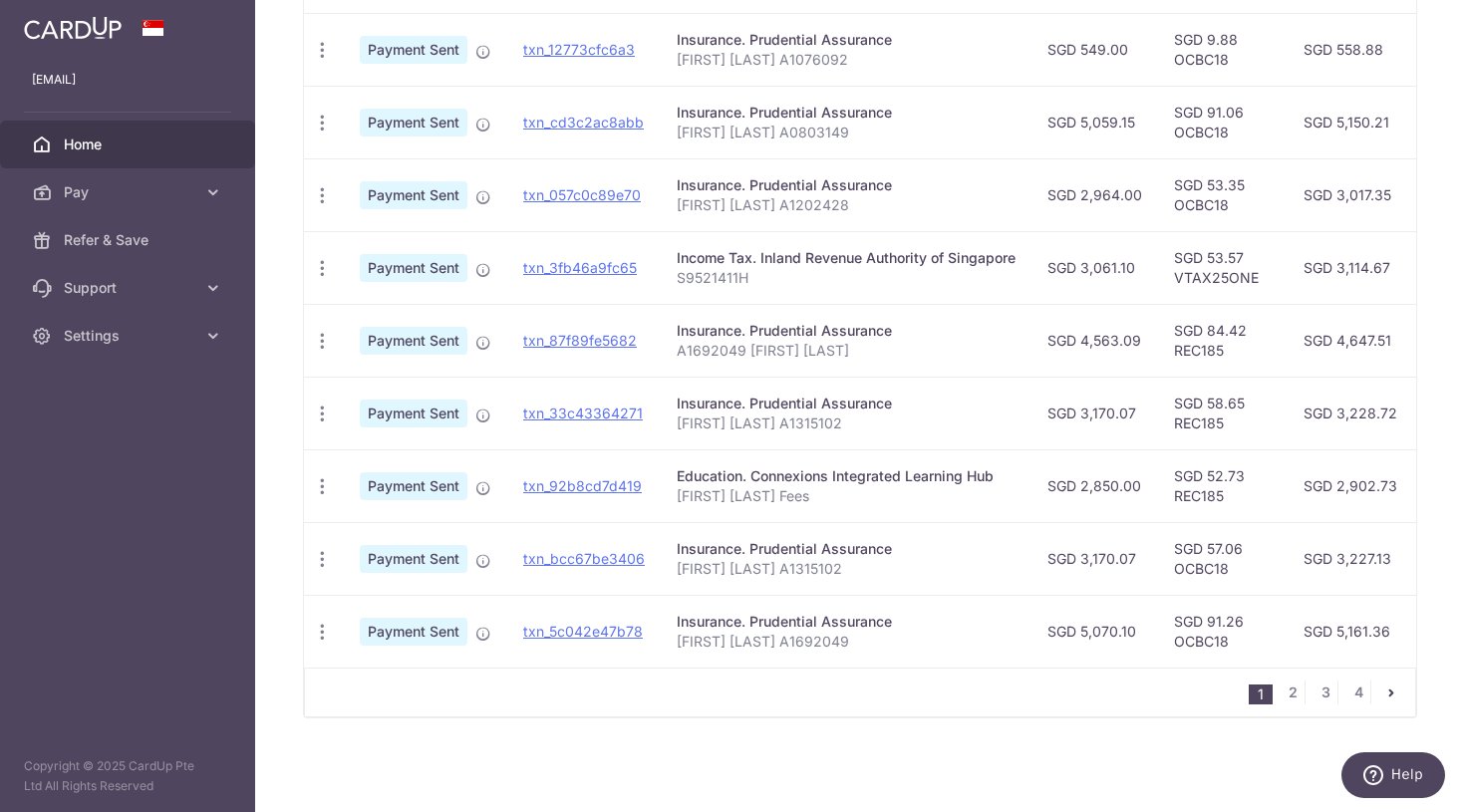 scroll, scrollTop: 644, scrollLeft: 0, axis: vertical 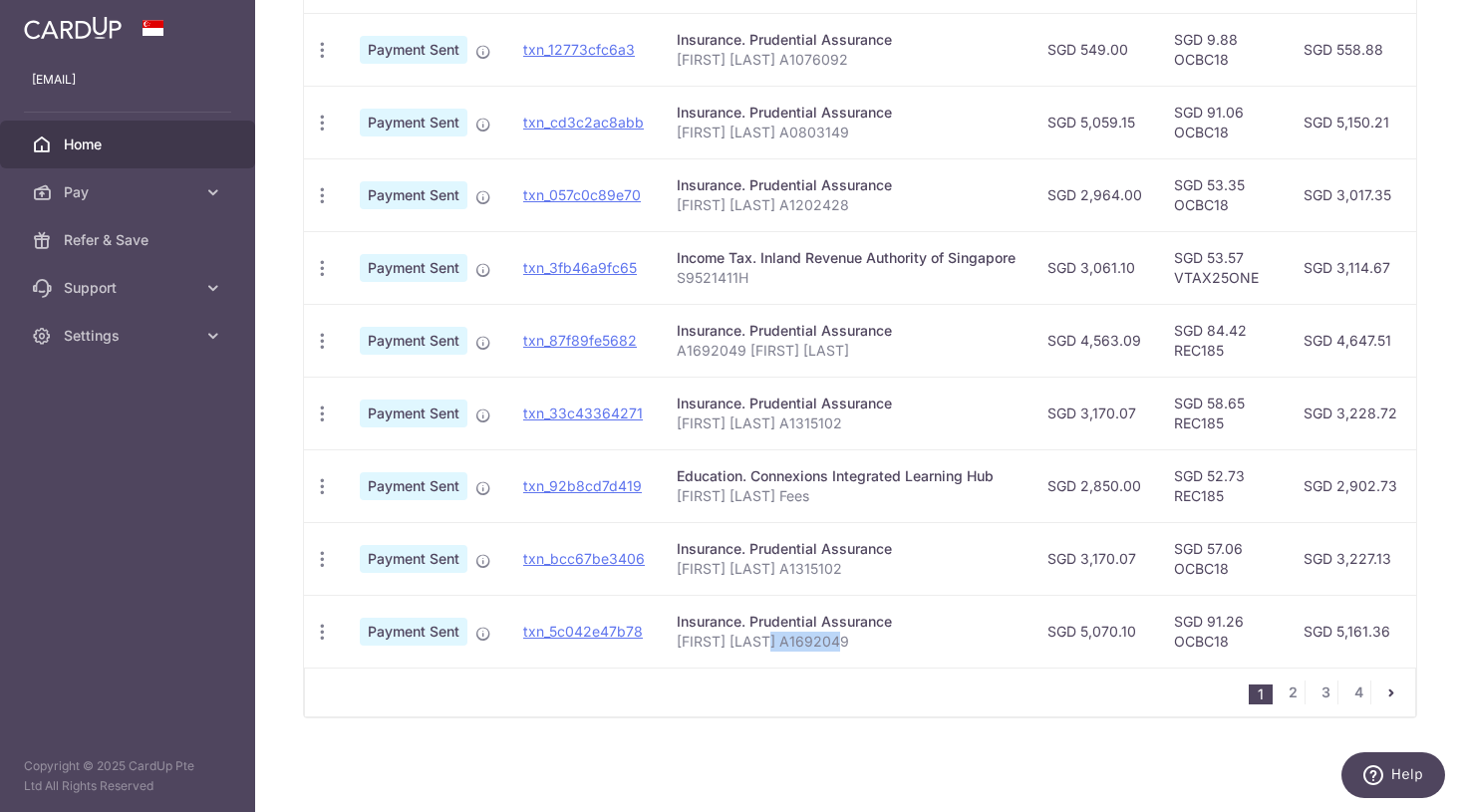 drag, startPoint x: 782, startPoint y: 642, endPoint x: 866, endPoint y: 645, distance: 84.05355 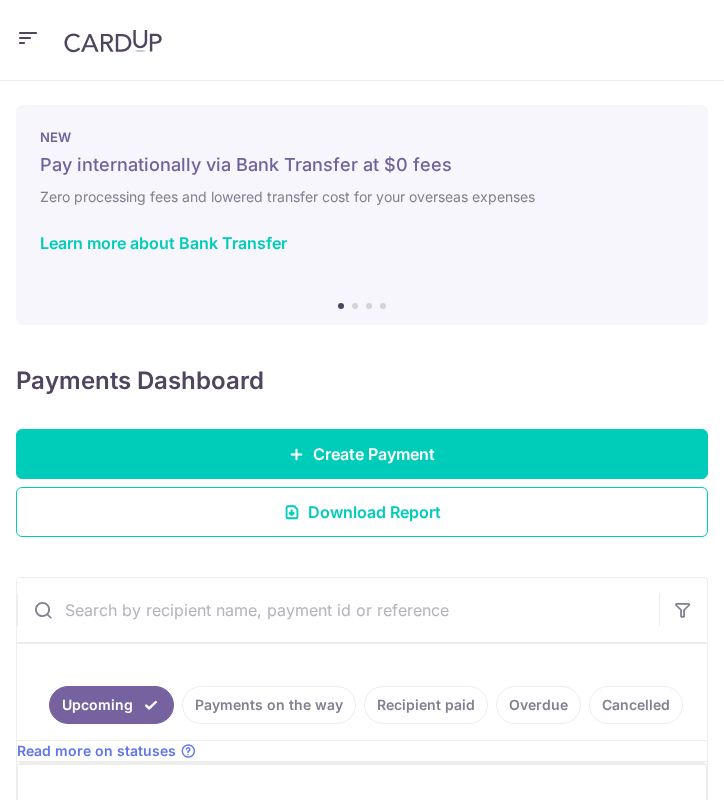 scroll, scrollTop: 0, scrollLeft: 0, axis: both 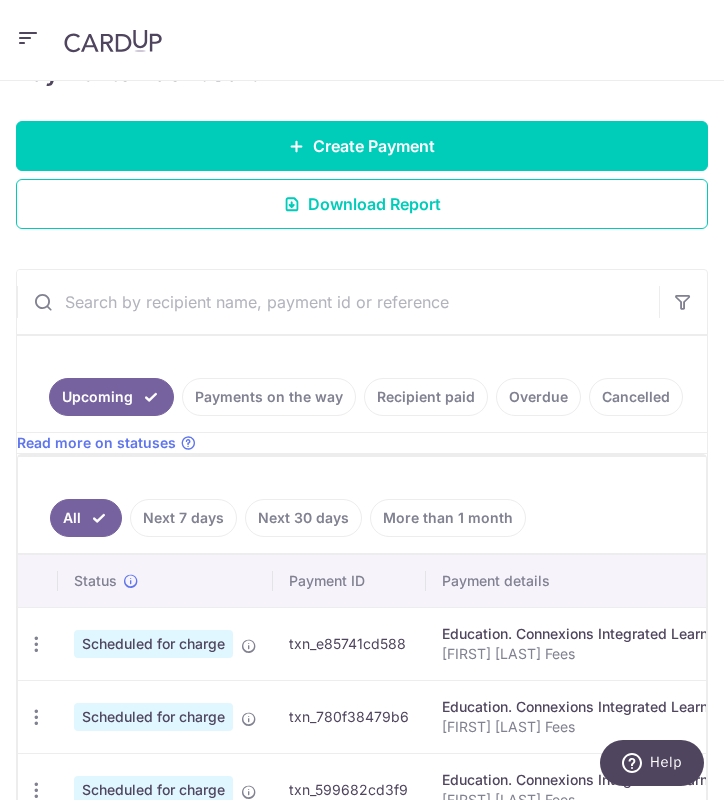 click on "Recipient paid" at bounding box center (426, 397) 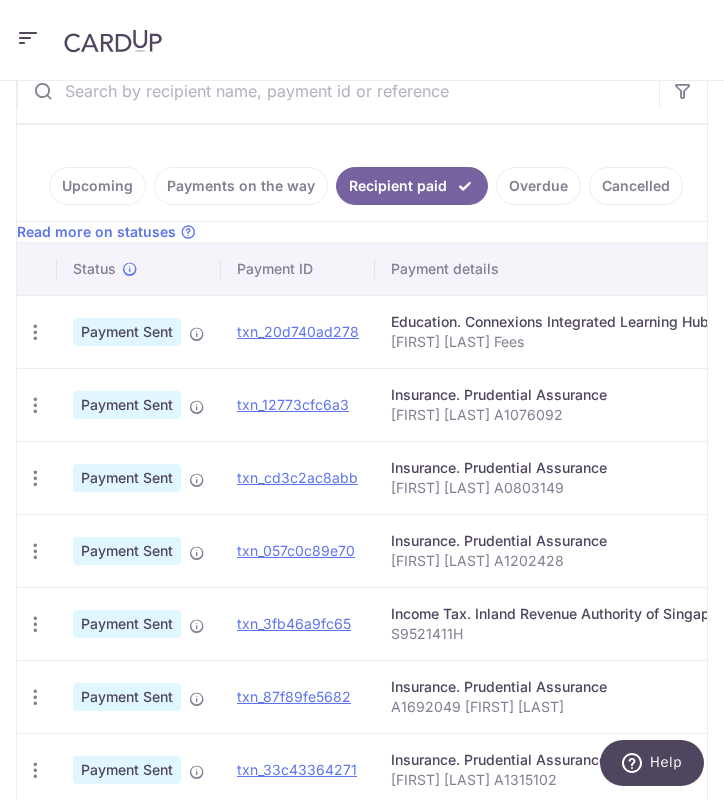 scroll, scrollTop: 595, scrollLeft: 0, axis: vertical 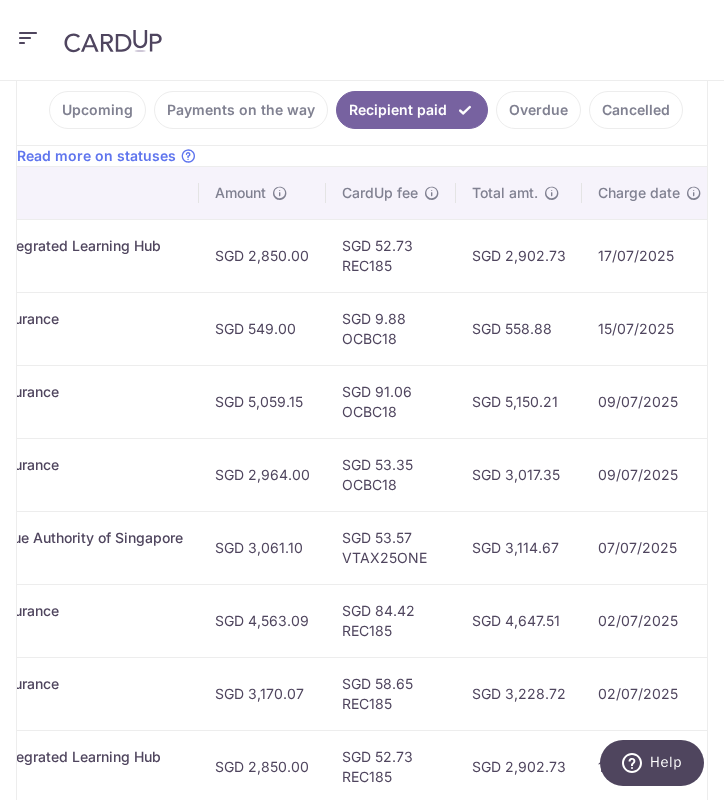 drag, startPoint x: 312, startPoint y: 622, endPoint x: 252, endPoint y: 623, distance: 60.00833 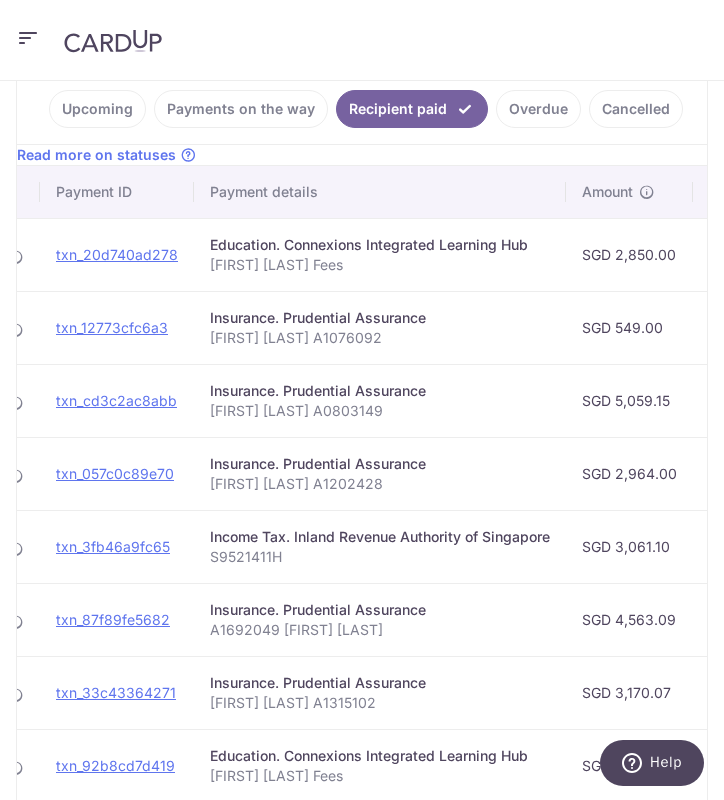 scroll, scrollTop: 0, scrollLeft: 138, axis: horizontal 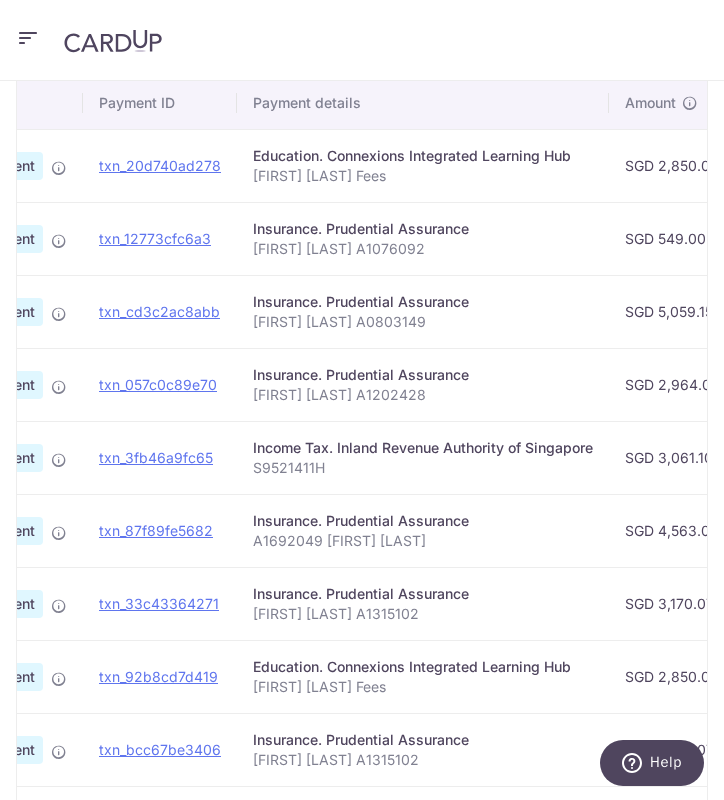 copy on "4,563.09" 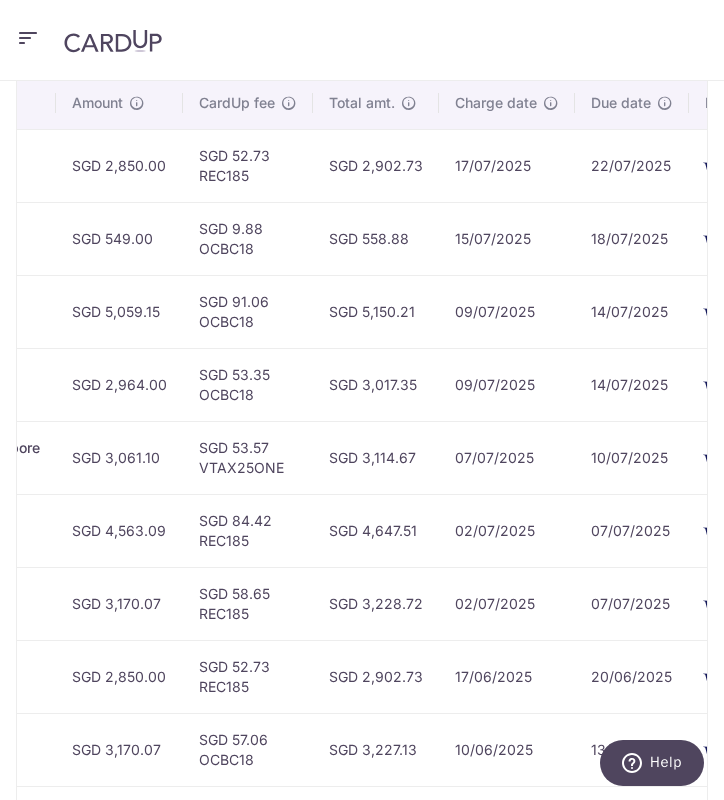 scroll, scrollTop: 0, scrollLeft: 692, axis: horizontal 